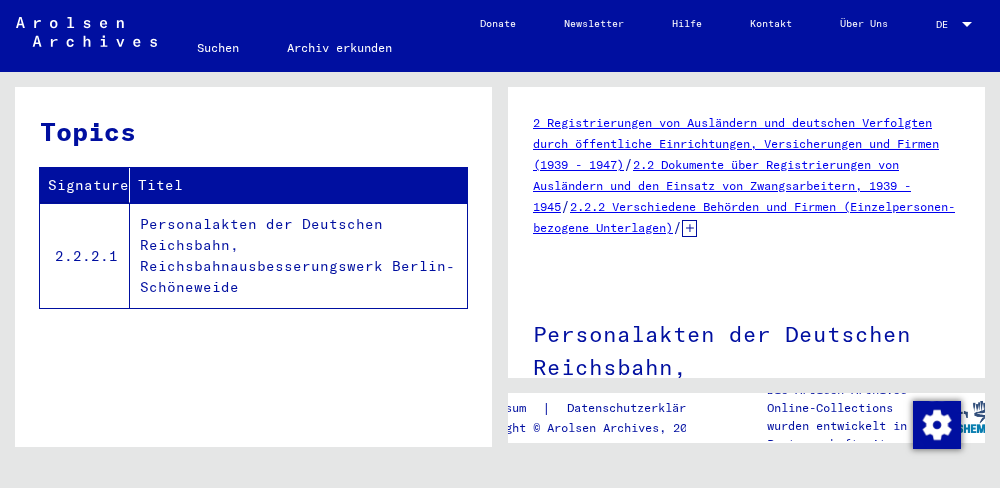 scroll, scrollTop: 0, scrollLeft: 0, axis: both 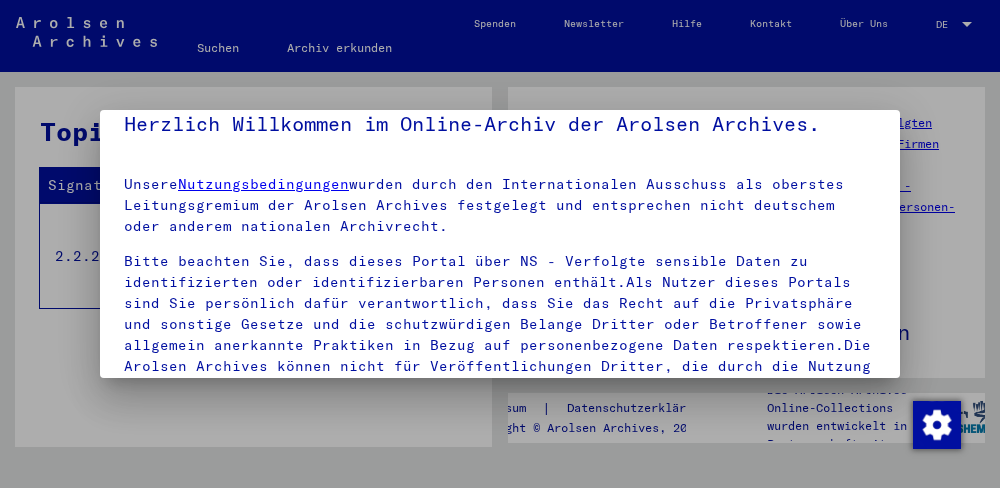click at bounding box center (500, 244) 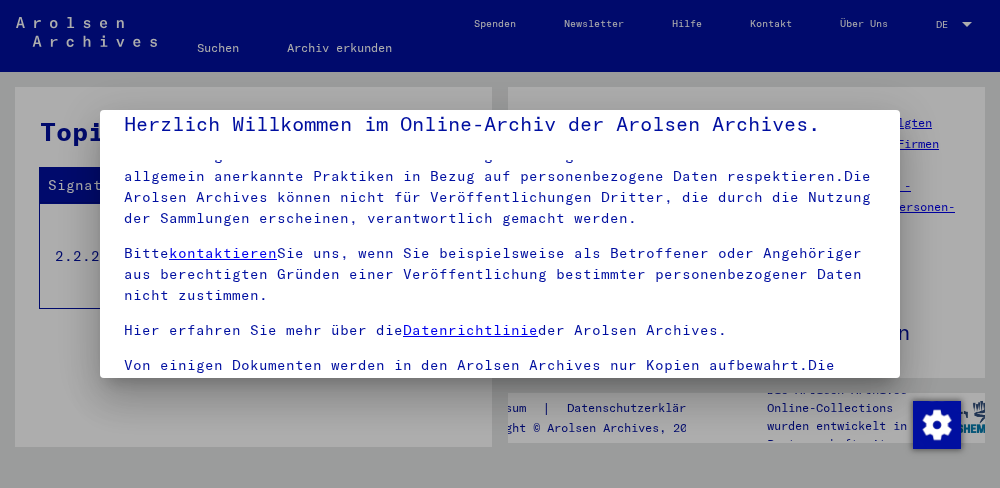 scroll, scrollTop: 172, scrollLeft: 0, axis: vertical 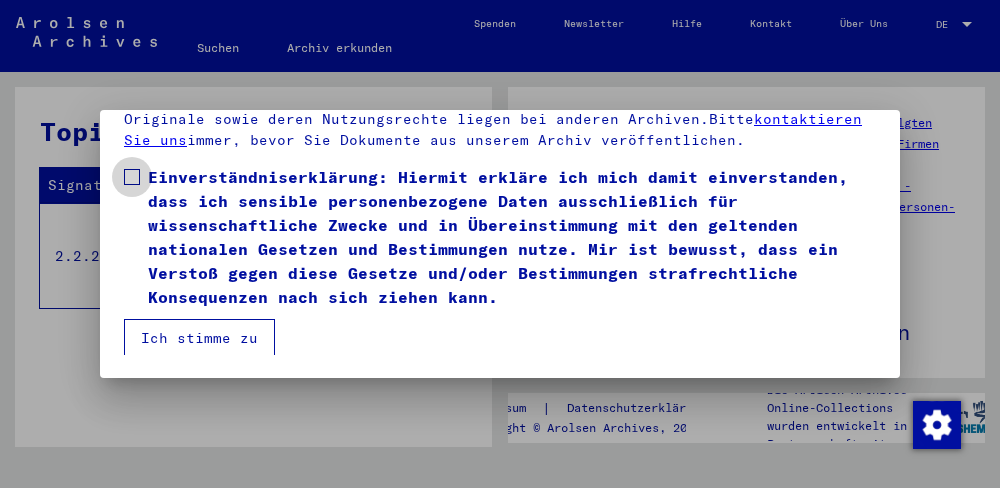 click at bounding box center [132, 177] 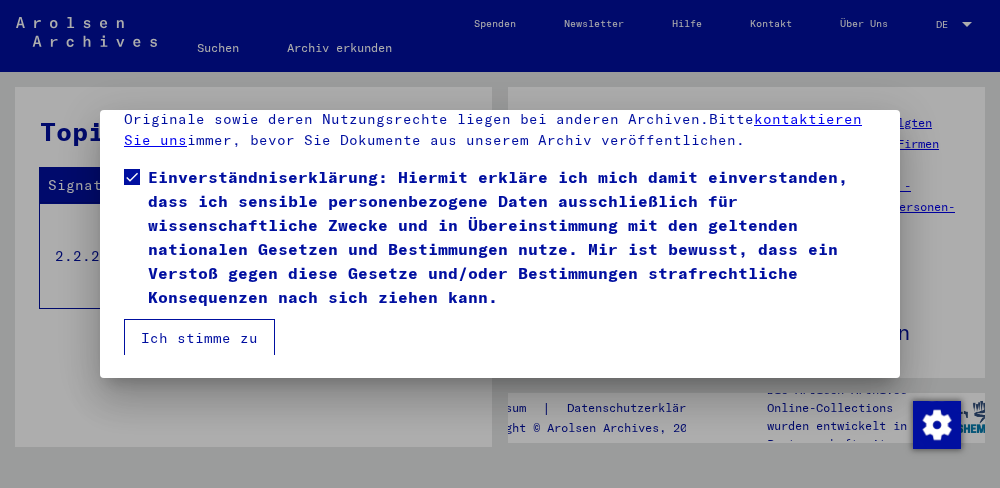 click on "Ich stimme zu" at bounding box center [199, 338] 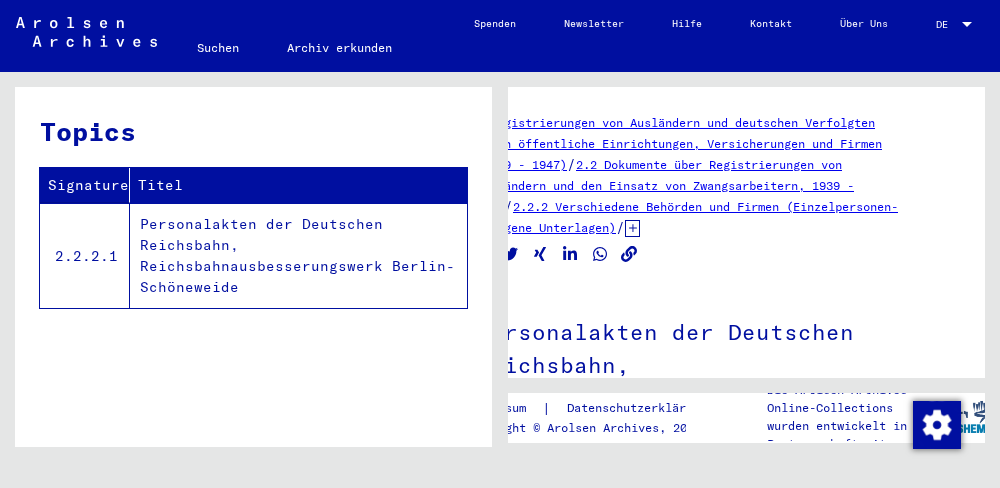 scroll, scrollTop: 0, scrollLeft: 36, axis: horizontal 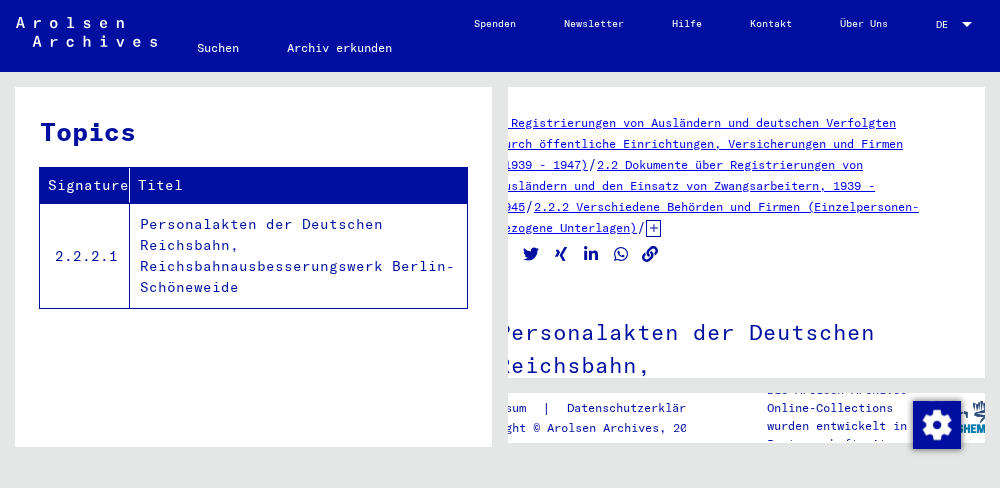 click on "Personalakten der Deutschen Reichsbahn, Reichsbahnausbesserungswerk Berlin-Schöneweide" 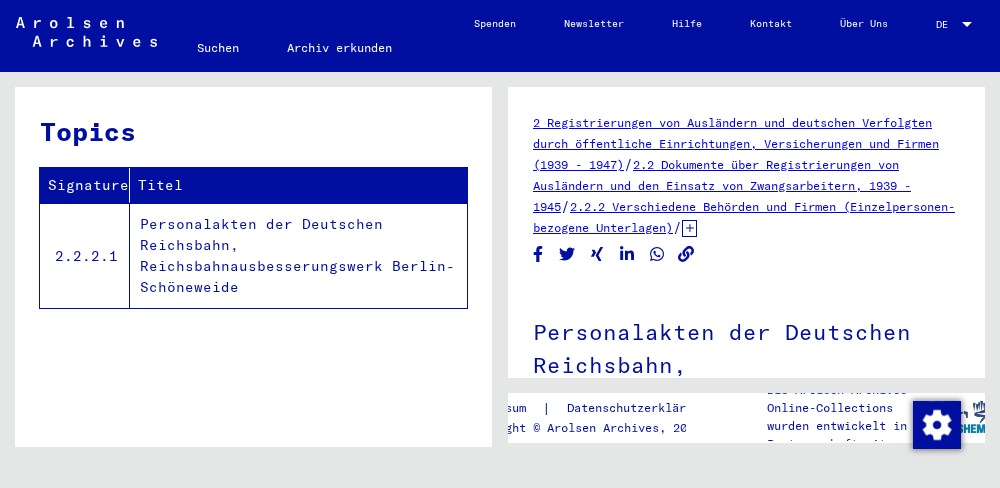 click on "Personalakten der Deutschen Reichsbahn, Reichsbahnausbesserungswerk Berlin-Schöneweide" 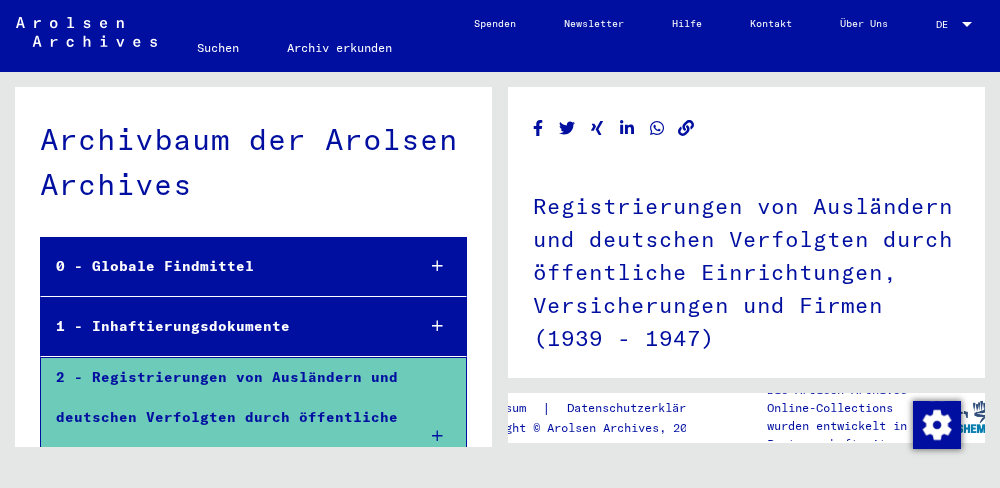 scroll, scrollTop: 90, scrollLeft: 0, axis: vertical 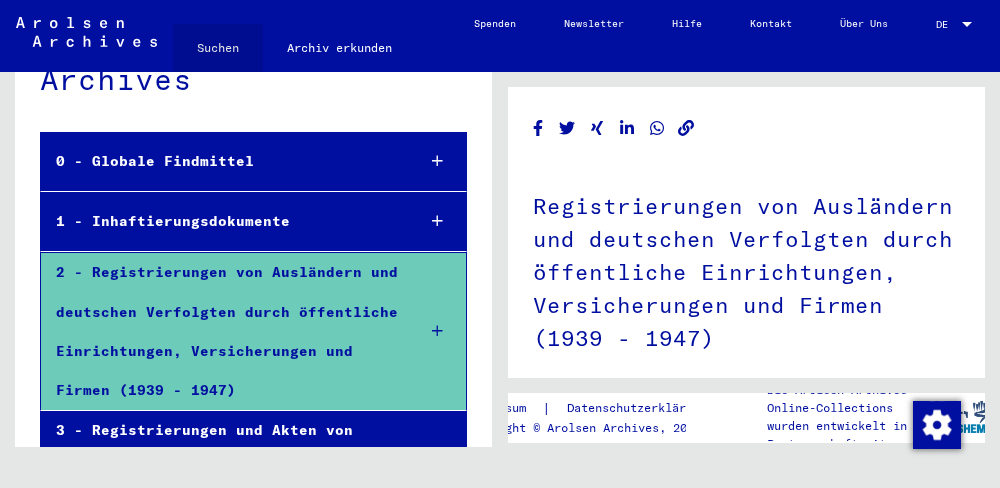 click on "Suchen" 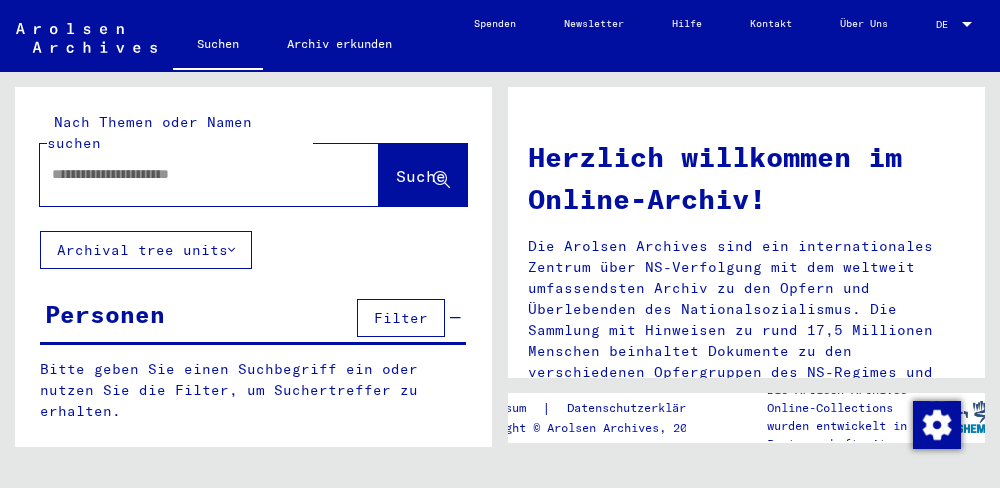 click at bounding box center (185, 174) 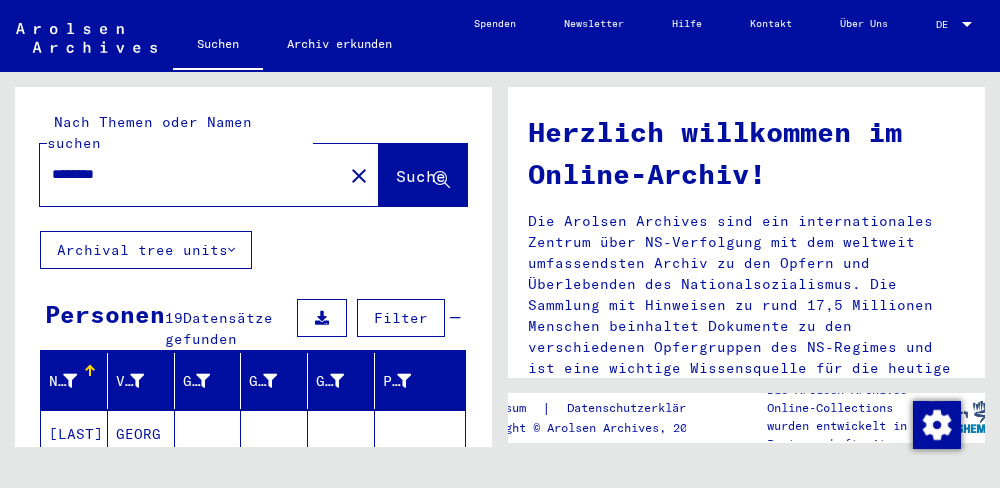 scroll, scrollTop: 45, scrollLeft: 0, axis: vertical 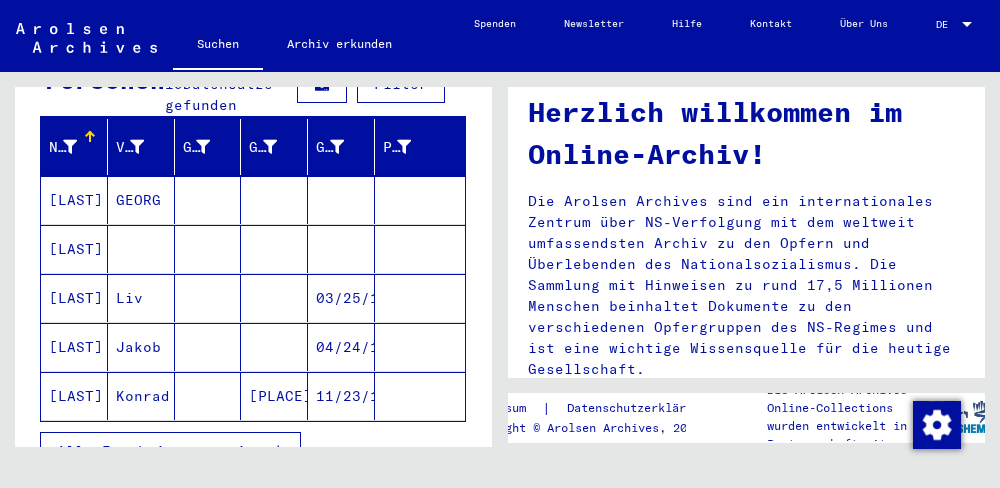 click on "Alle Ergebnisse anzeigen" at bounding box center (165, 451) 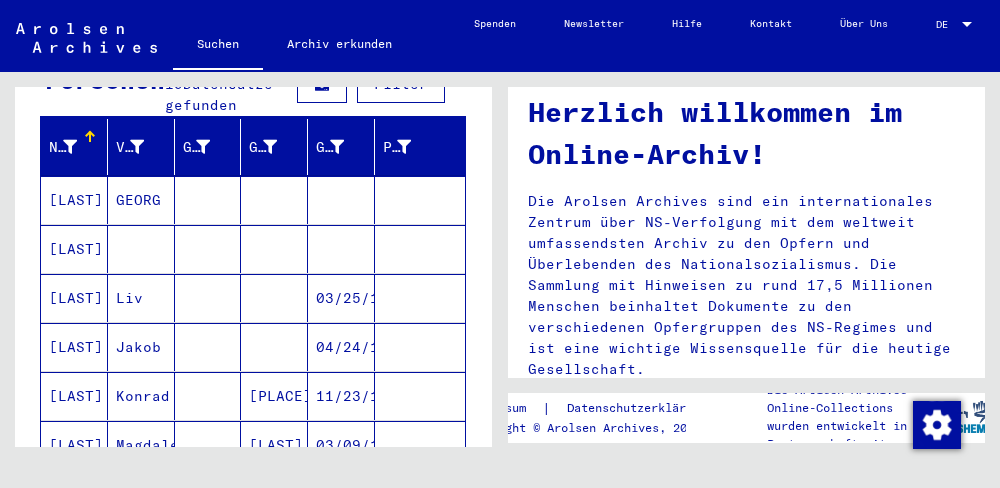 click on "[LAST]" at bounding box center [74, 298] 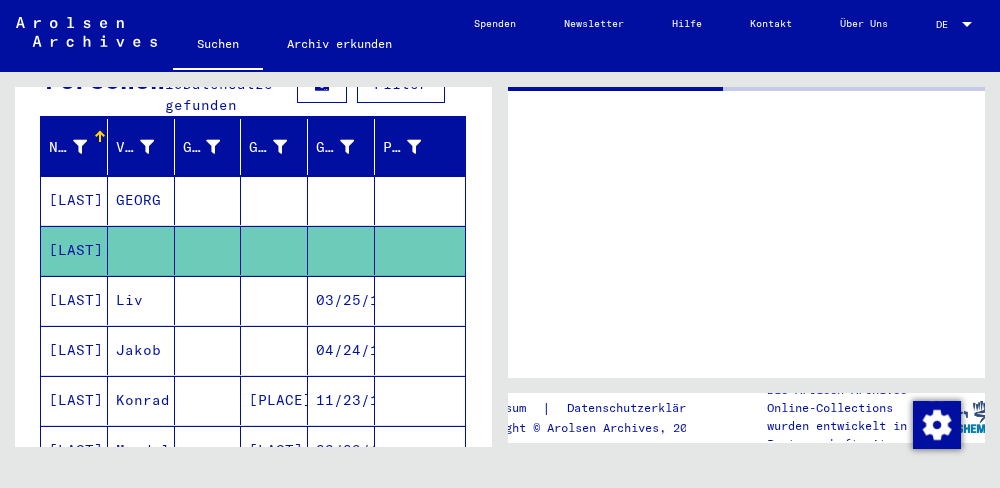 scroll, scrollTop: 0, scrollLeft: 0, axis: both 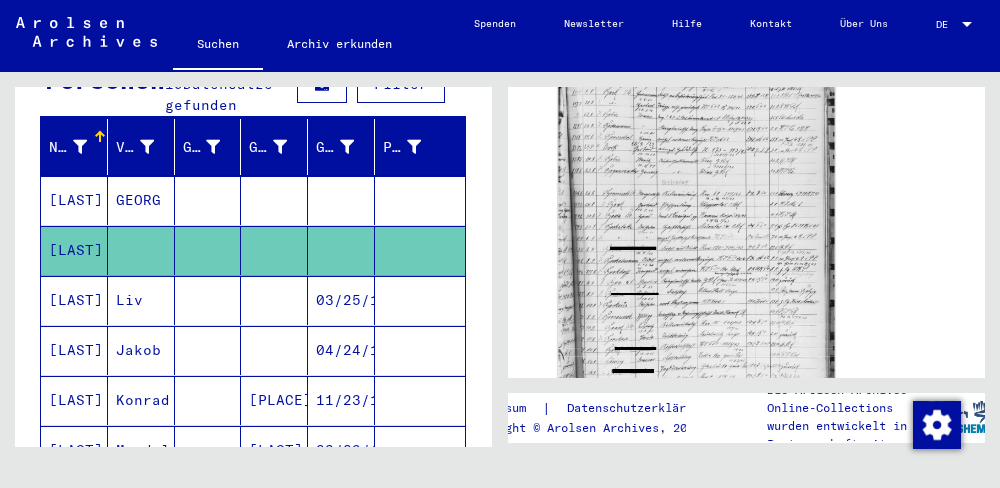 drag, startPoint x: 726, startPoint y: 221, endPoint x: 672, endPoint y: 236, distance: 56.044624 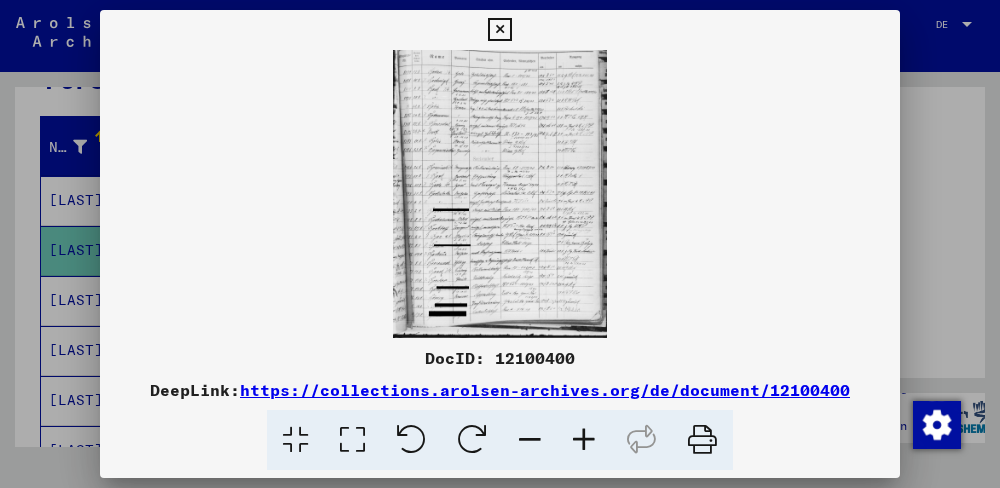 click at bounding box center (584, 440) 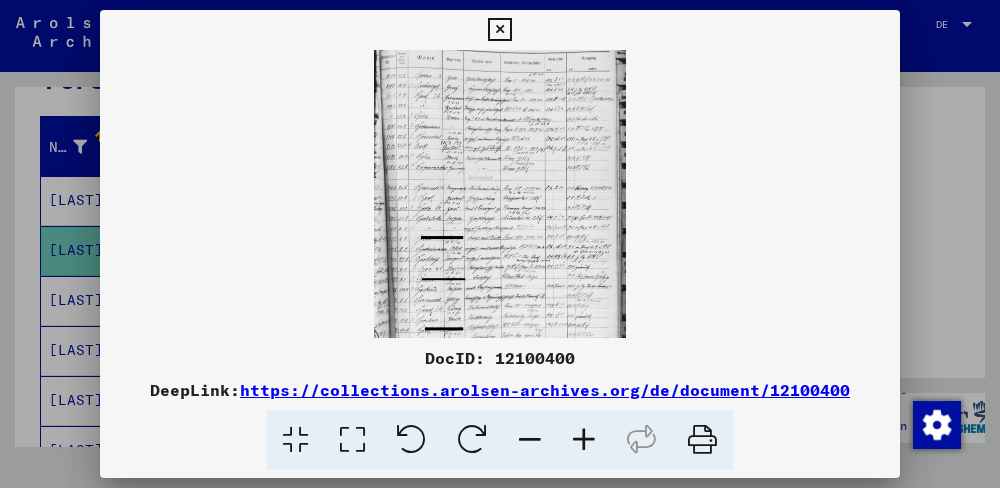 click at bounding box center [584, 440] 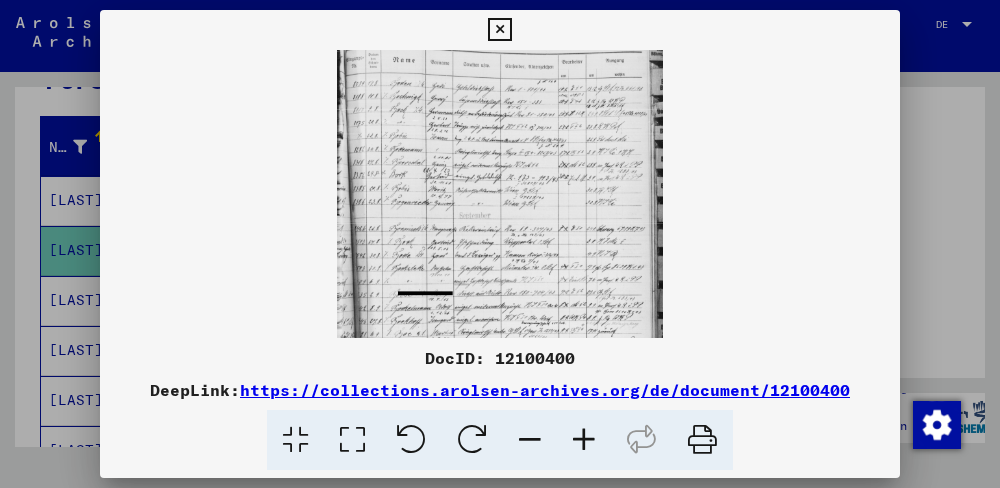 click at bounding box center [584, 440] 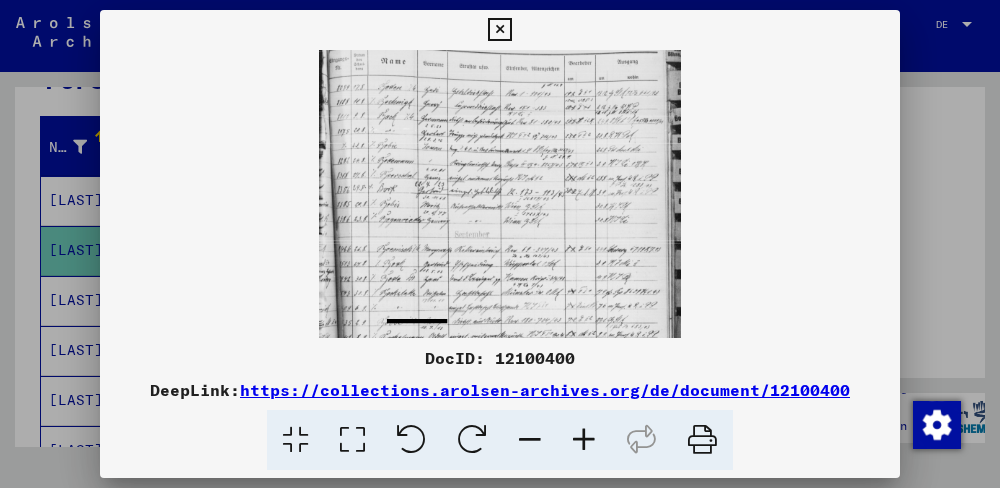 click at bounding box center [584, 440] 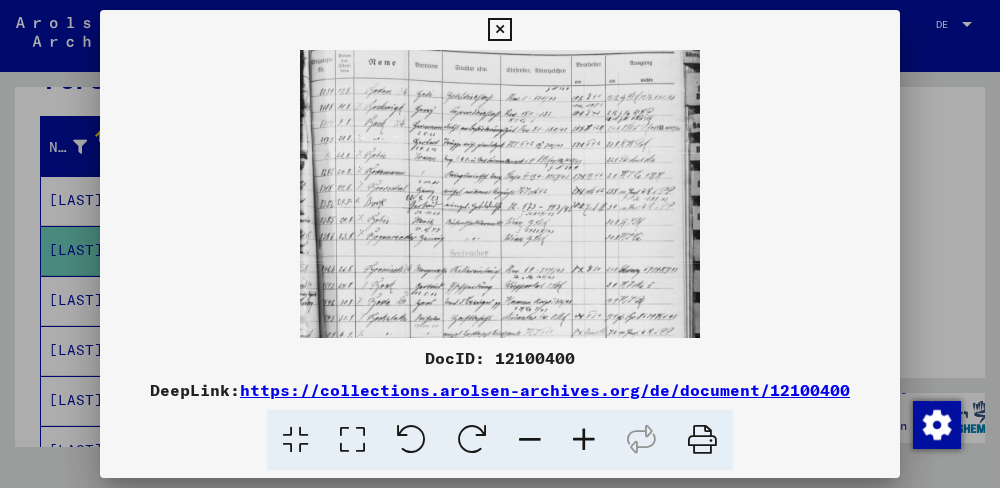 click at bounding box center [584, 440] 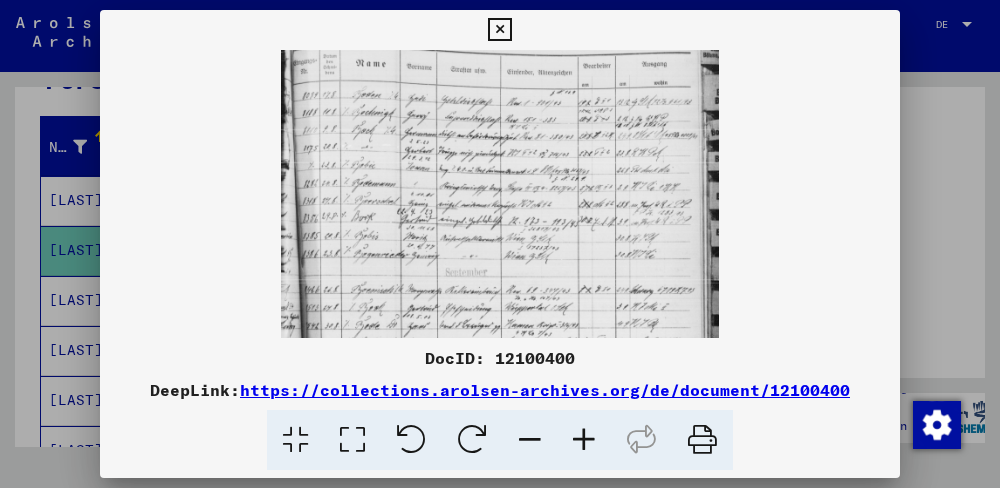 click at bounding box center [584, 440] 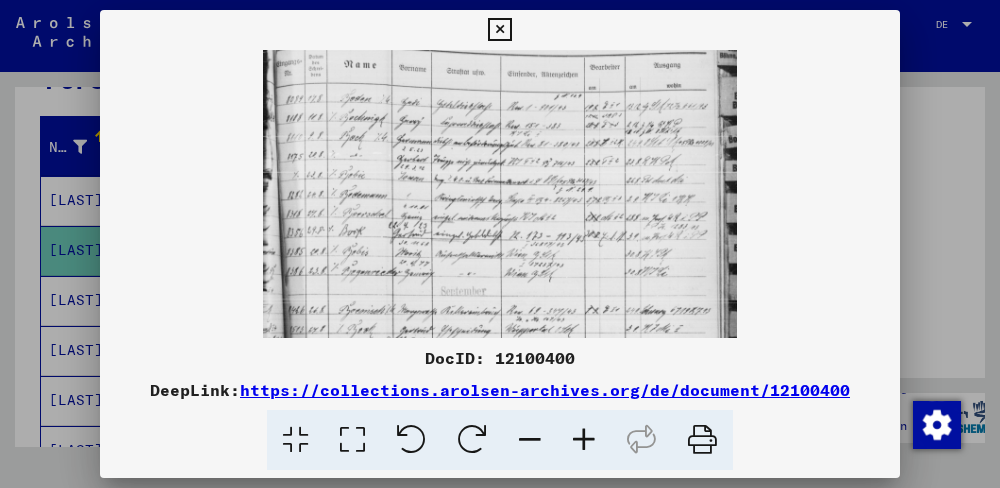 click at bounding box center (584, 440) 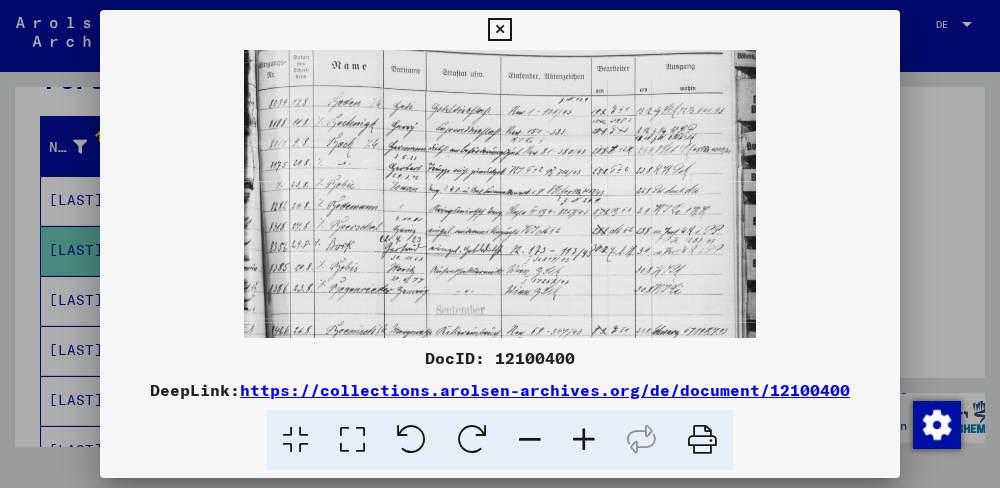click at bounding box center [584, 440] 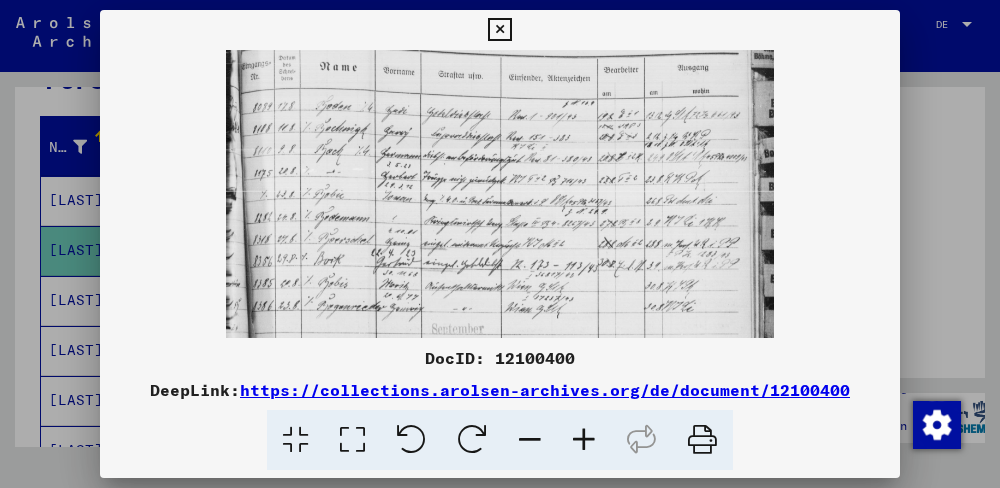 click at bounding box center [584, 440] 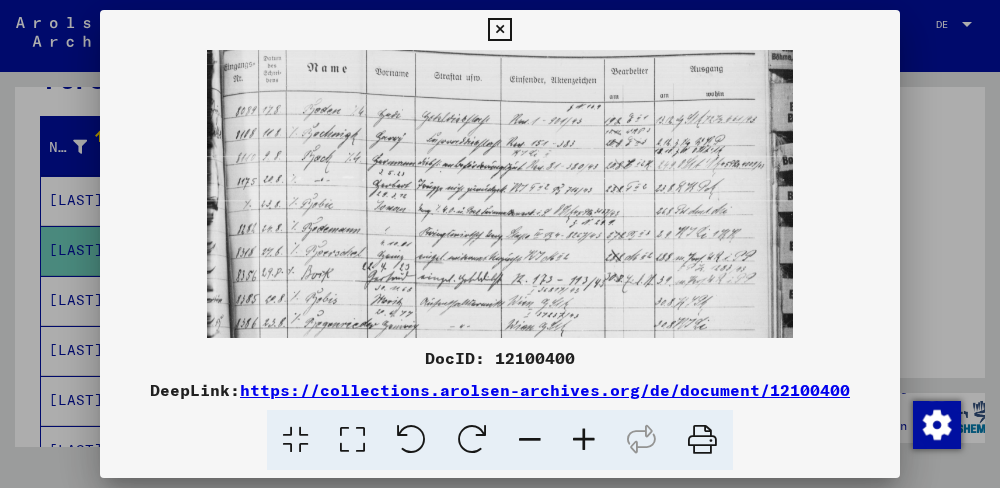 click at bounding box center [584, 440] 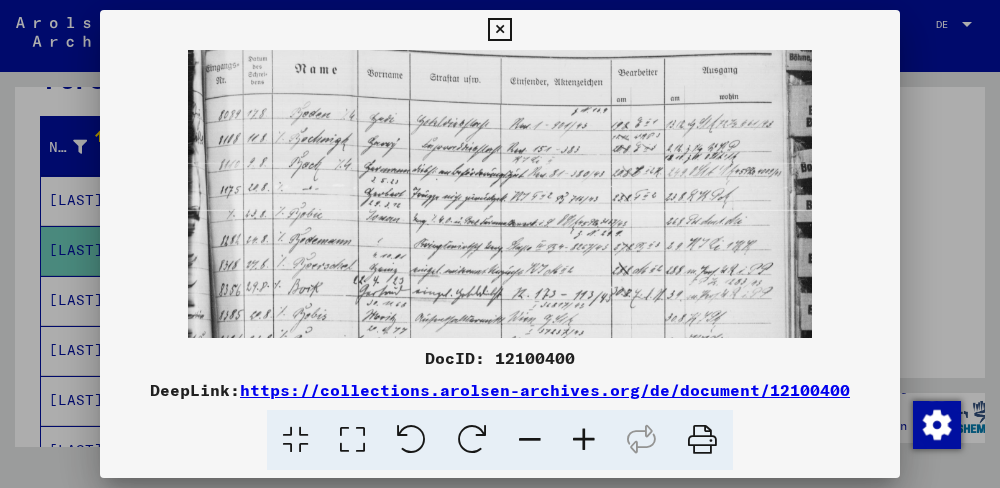 click at bounding box center (584, 440) 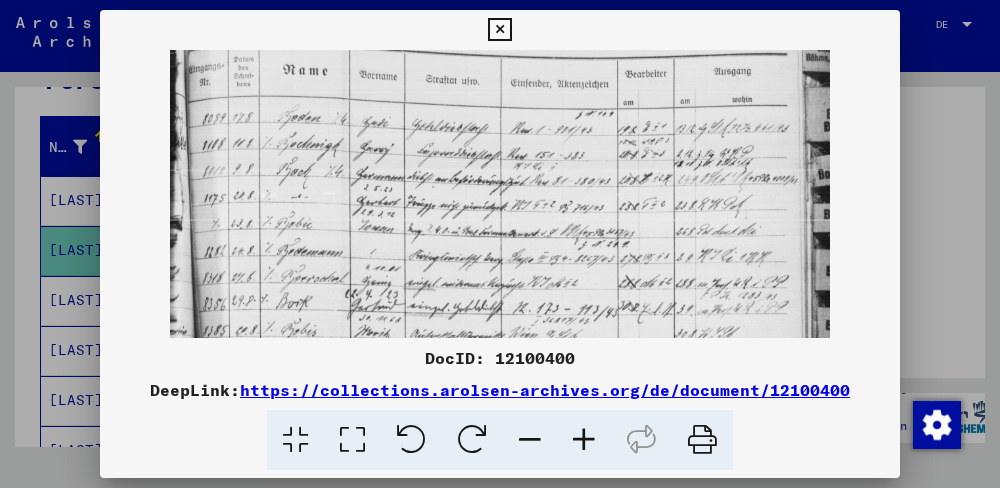 click at bounding box center (584, 440) 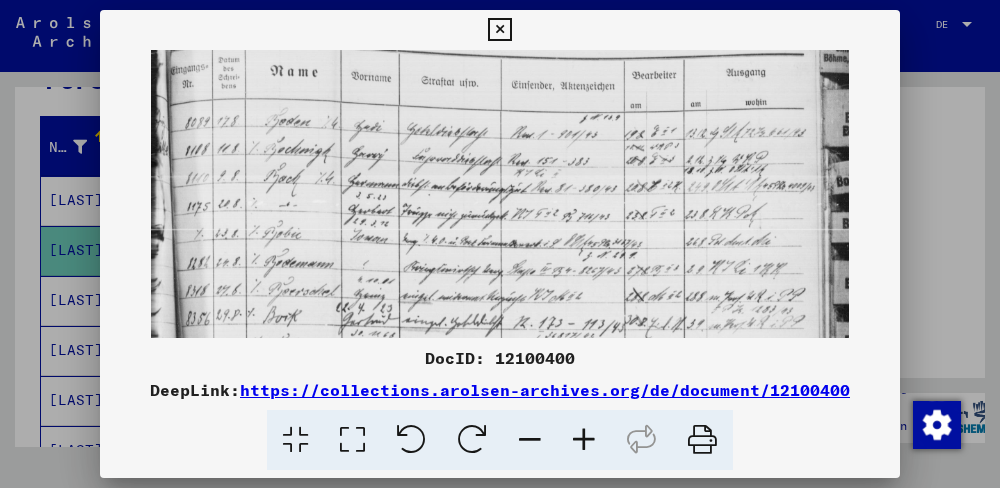 click at bounding box center [584, 440] 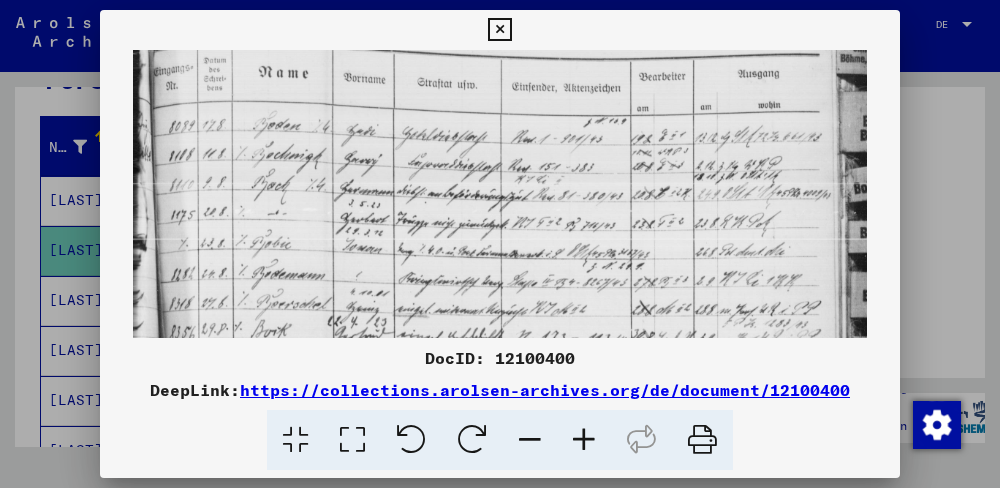 click at bounding box center [584, 440] 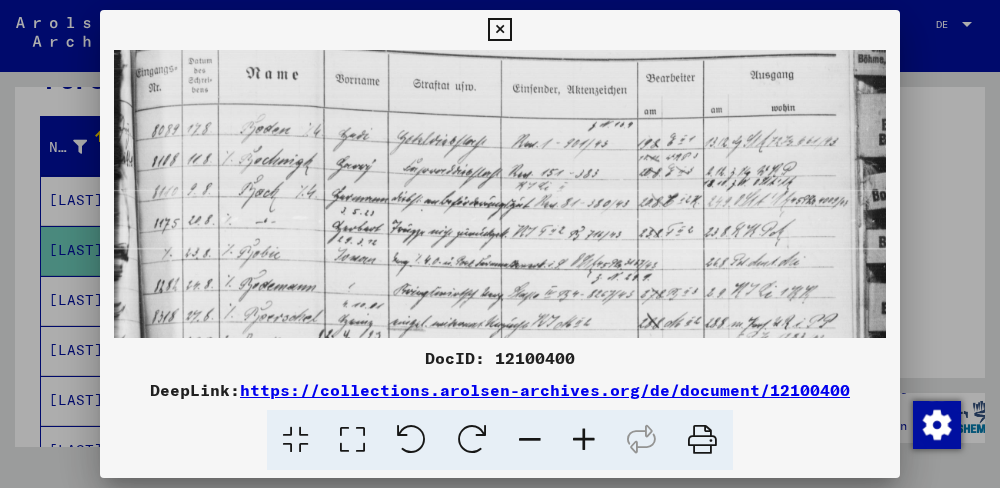 click at bounding box center [295, 440] 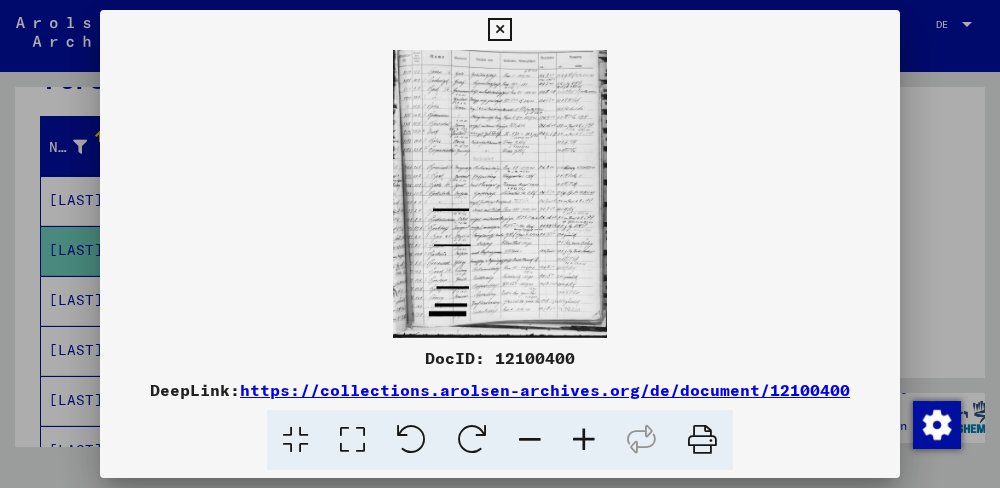 click at bounding box center [499, 30] 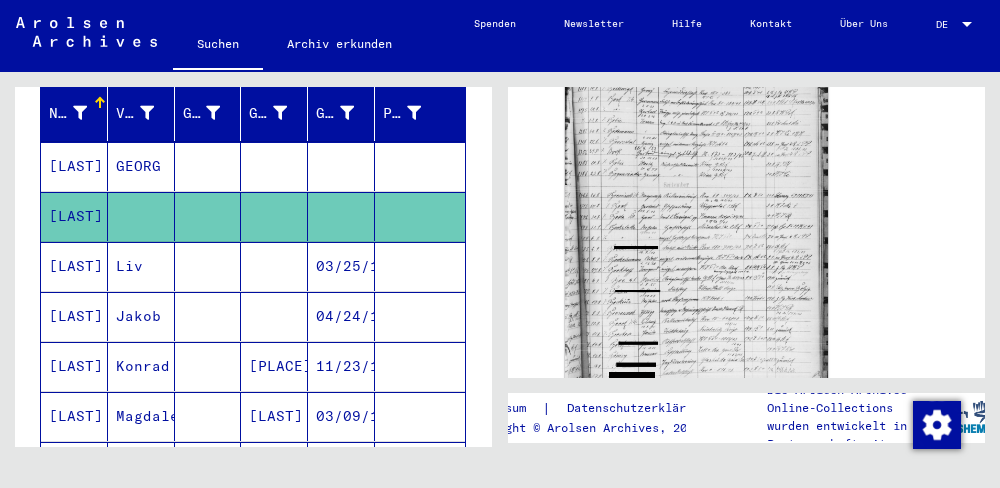 scroll, scrollTop: 271, scrollLeft: 0, axis: vertical 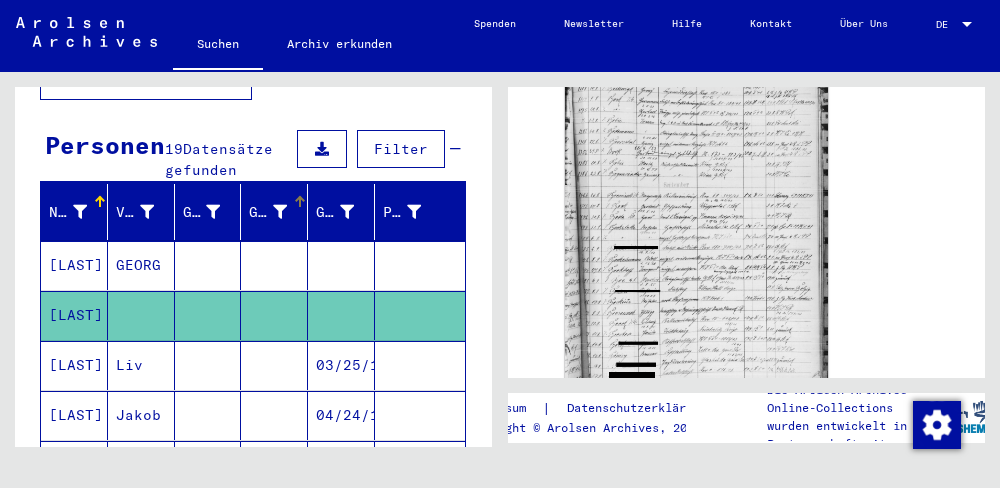 click at bounding box center [280, 212] 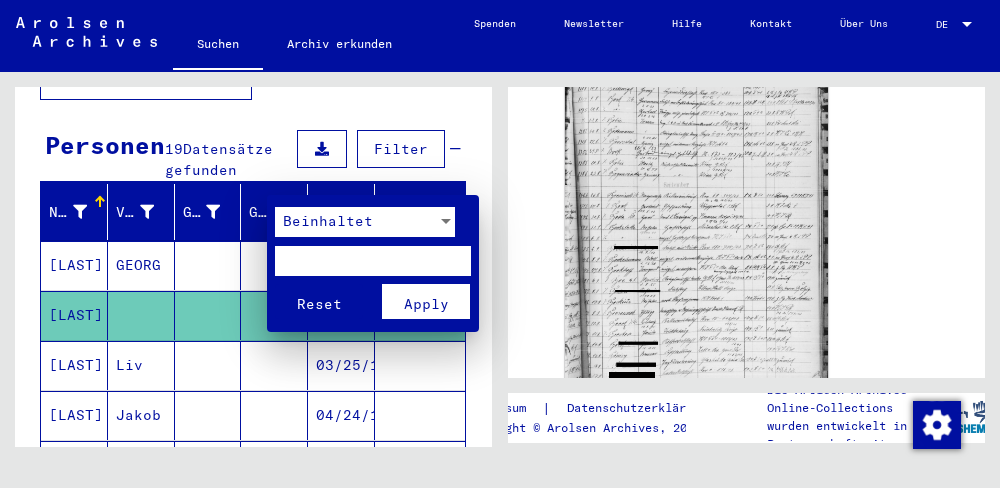 click at bounding box center [500, 244] 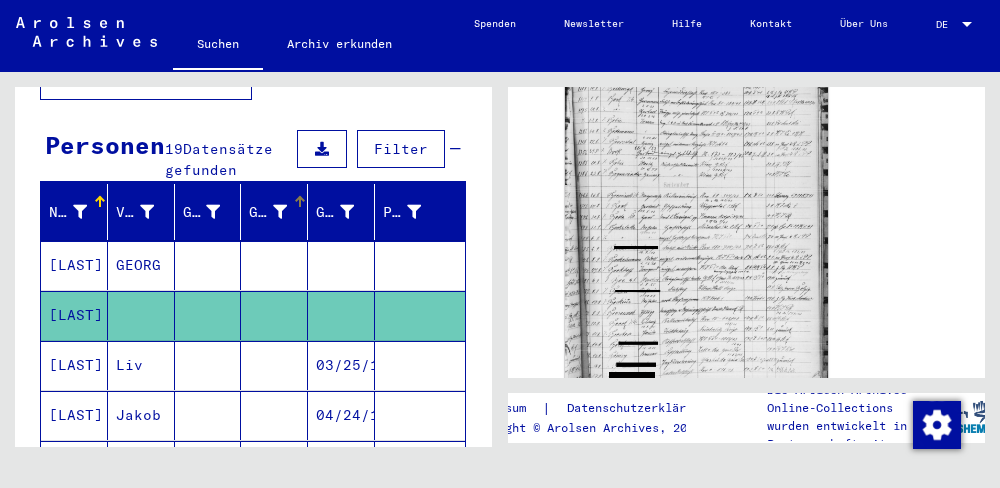 click at bounding box center [300, 197] 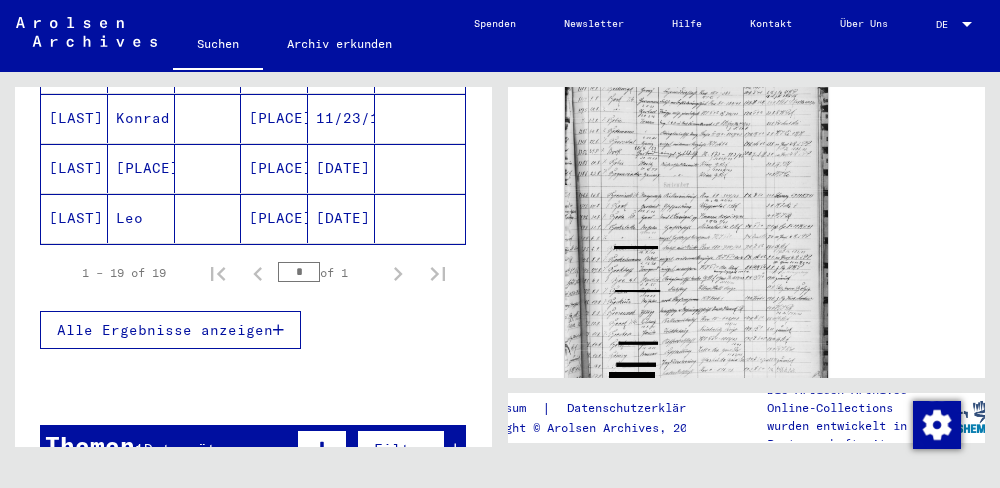 scroll, scrollTop: 420, scrollLeft: 0, axis: vertical 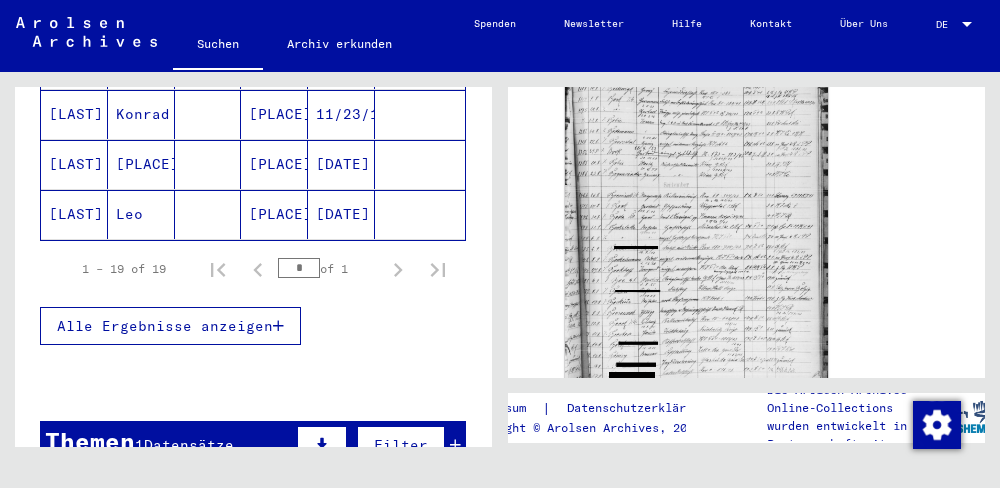 click on "Alle Ergebnisse anzeigen" at bounding box center (165, 326) 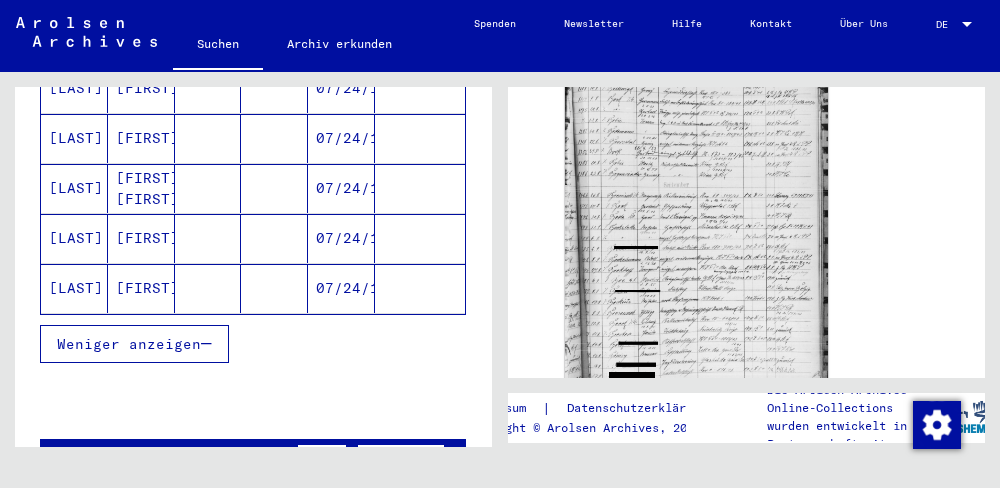 scroll, scrollTop: 1082, scrollLeft: 0, axis: vertical 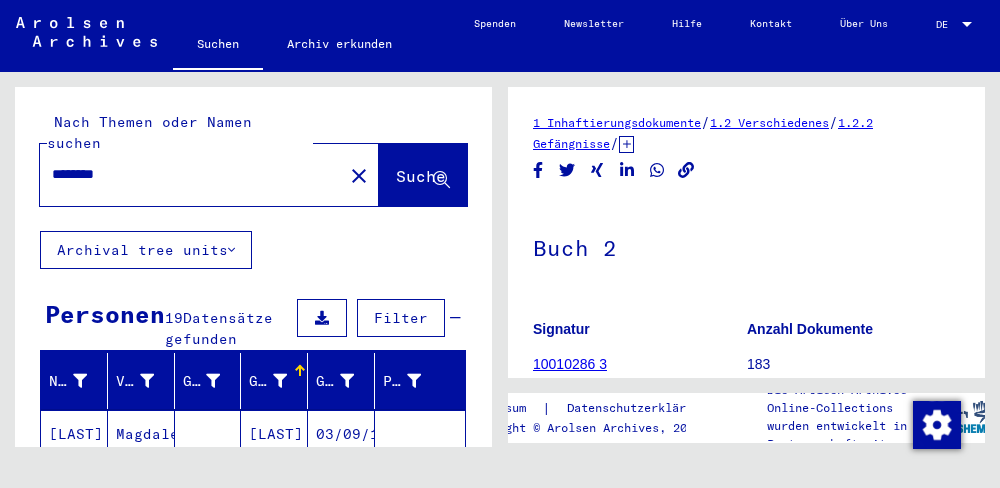 click on "close" 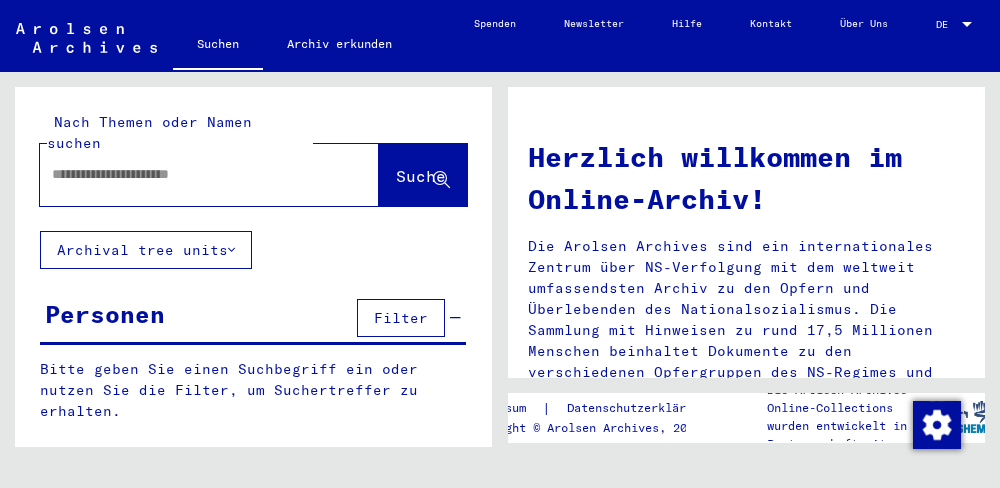 click at bounding box center (185, 174) 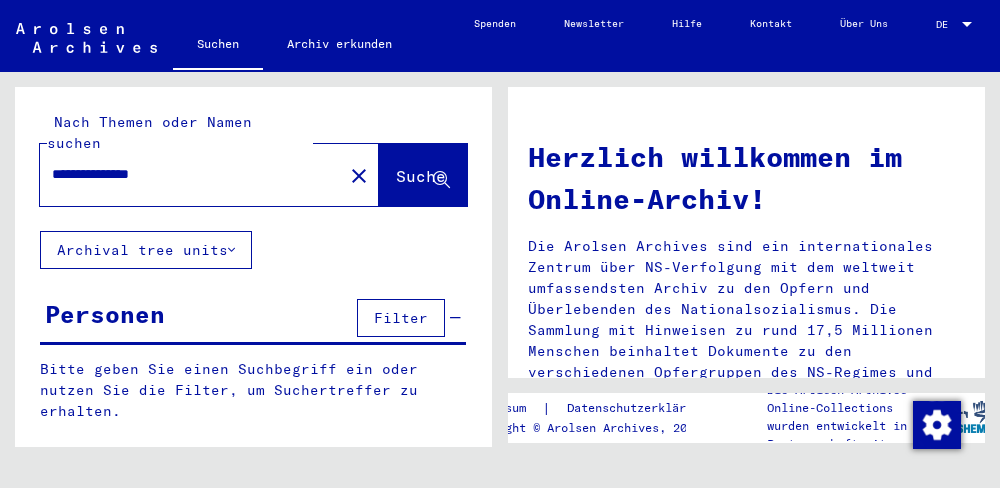 type on "**********" 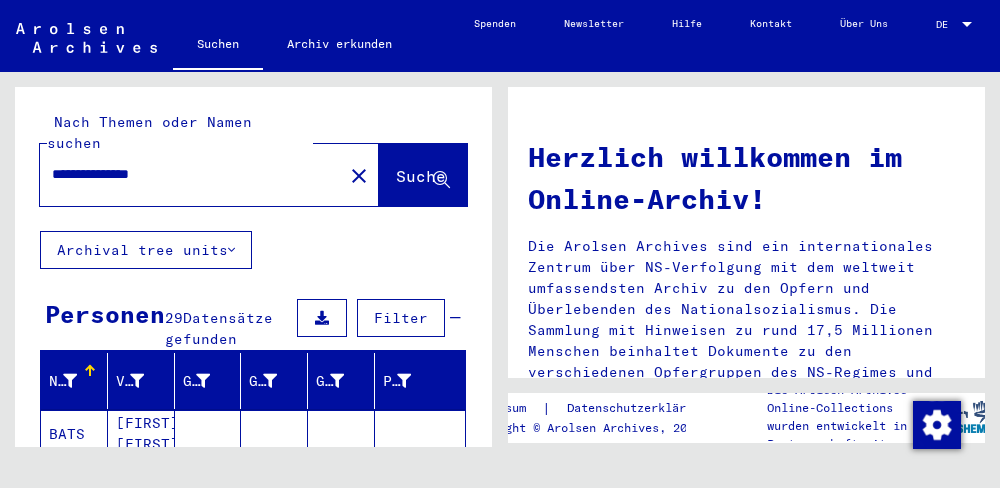 scroll, scrollTop: 328, scrollLeft: 0, axis: vertical 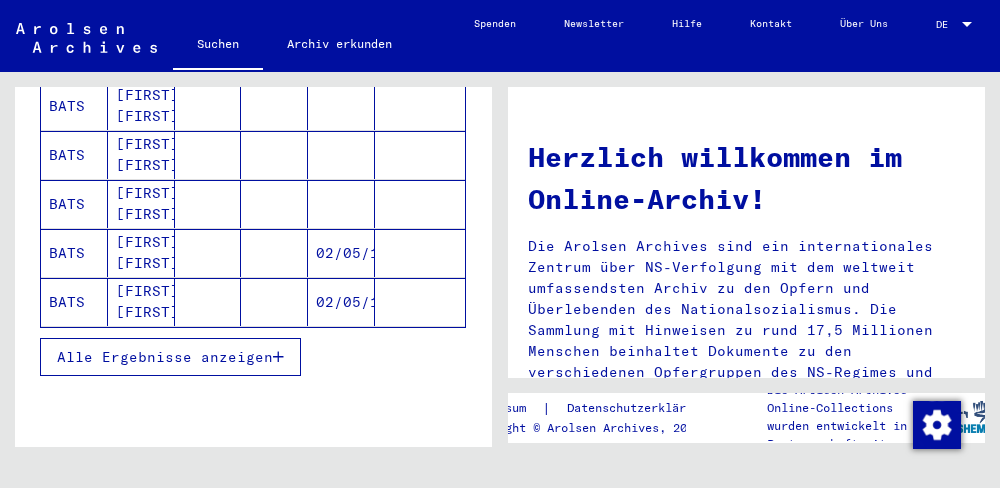 click on "Alle Ergebnisse anzeigen" at bounding box center [170, 357] 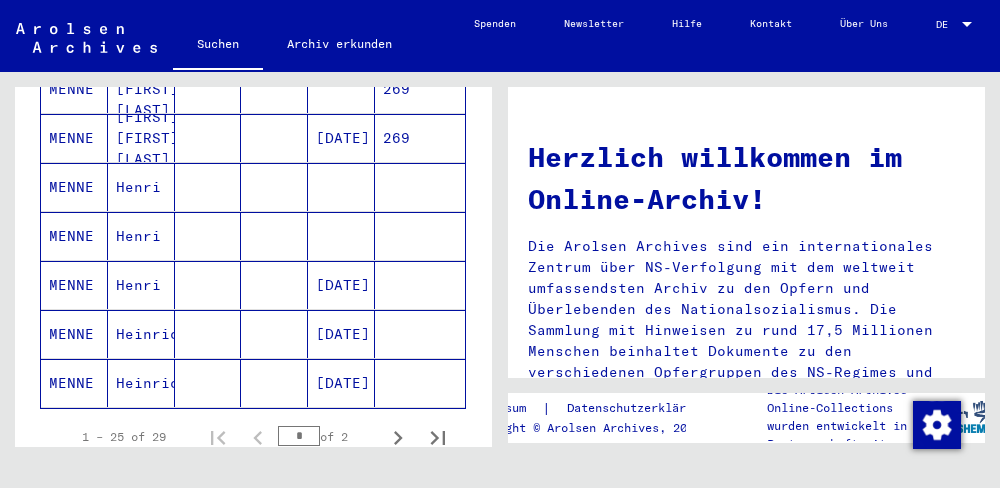 scroll, scrollTop: 1229, scrollLeft: 0, axis: vertical 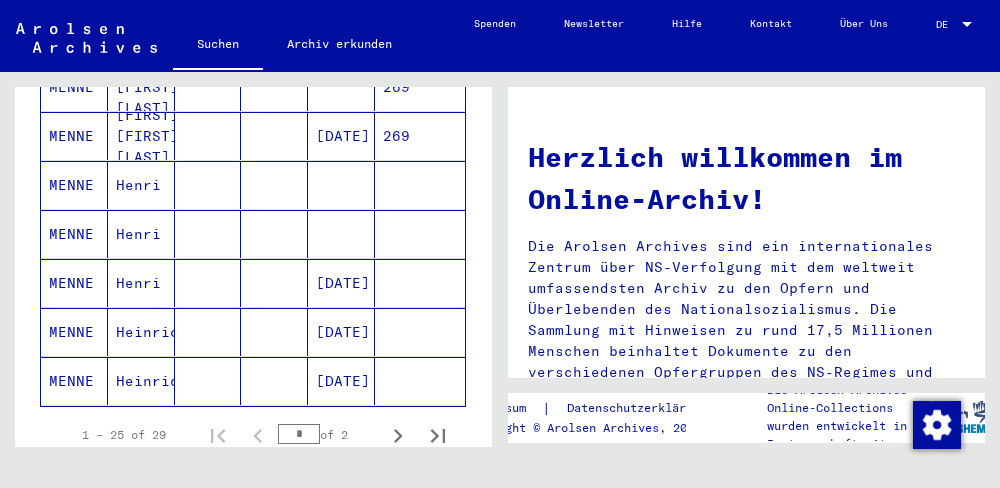 click on "Heinrich" at bounding box center [141, 381] 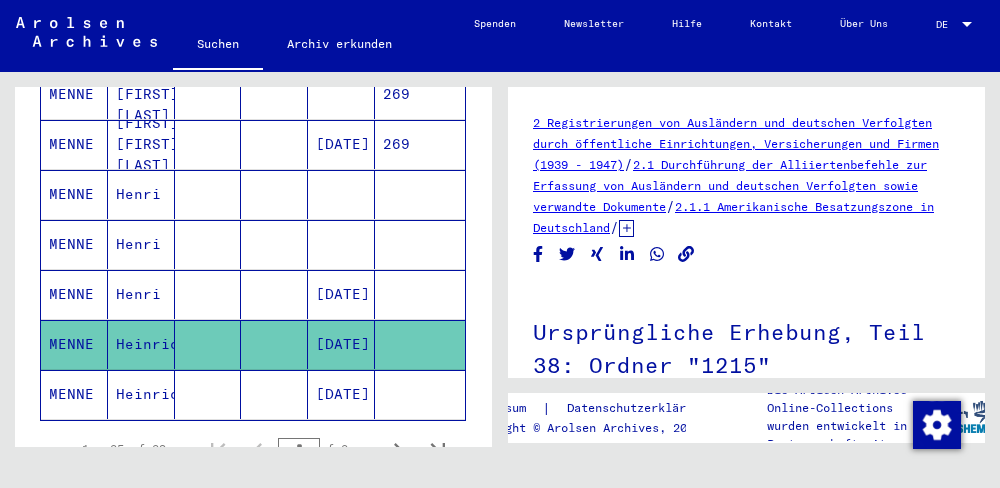 scroll, scrollTop: 0, scrollLeft: 0, axis: both 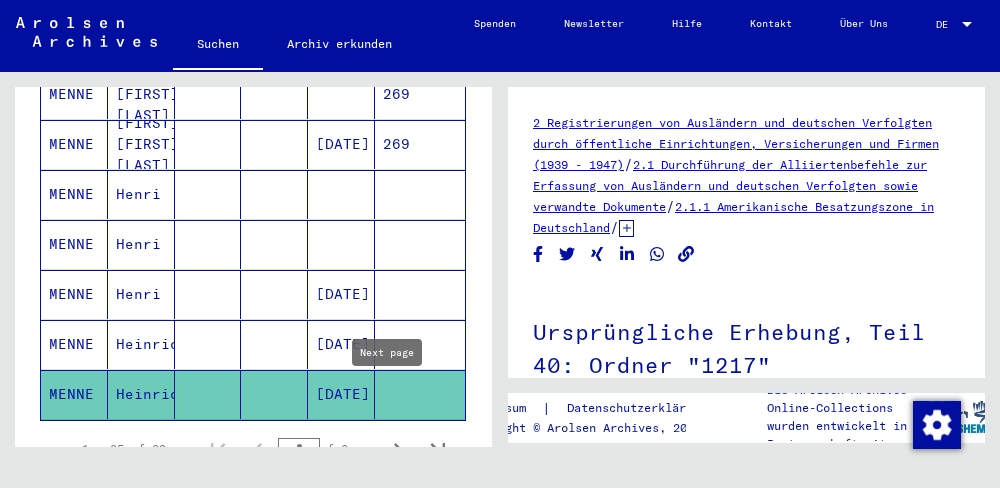 click 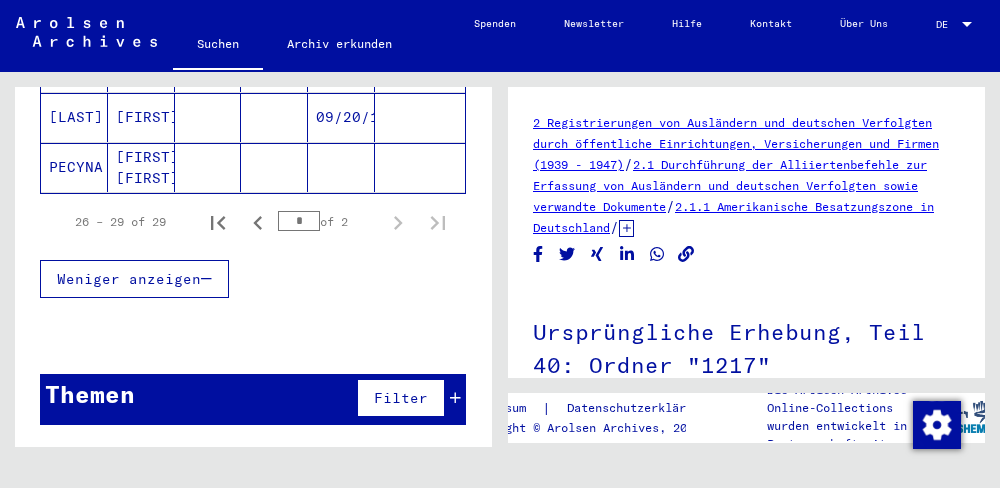 scroll, scrollTop: 384, scrollLeft: 0, axis: vertical 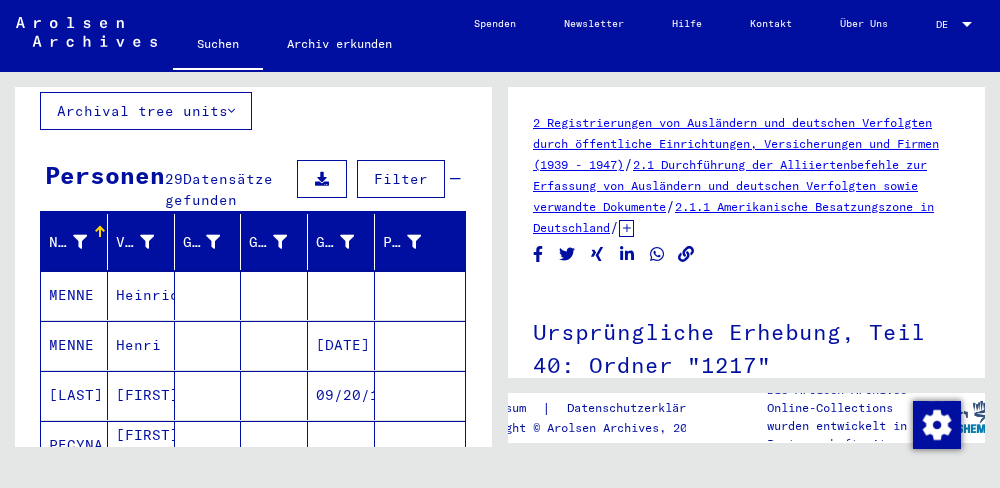 click on "Heinrich" at bounding box center (141, 345) 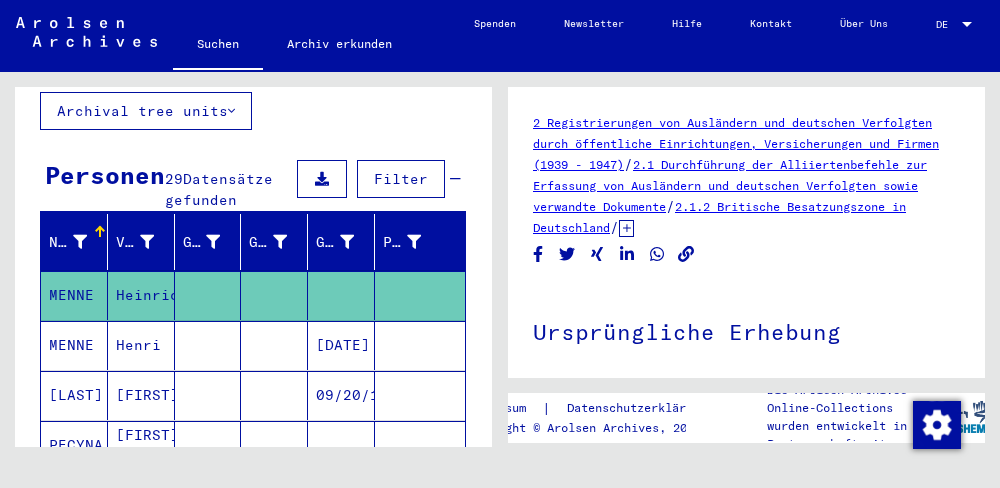 scroll, scrollTop: 0, scrollLeft: 0, axis: both 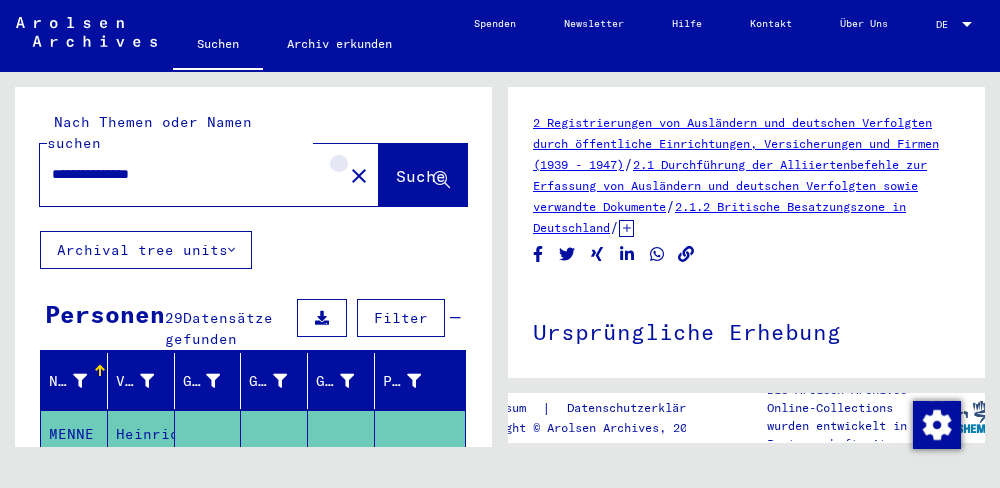 click on "close" 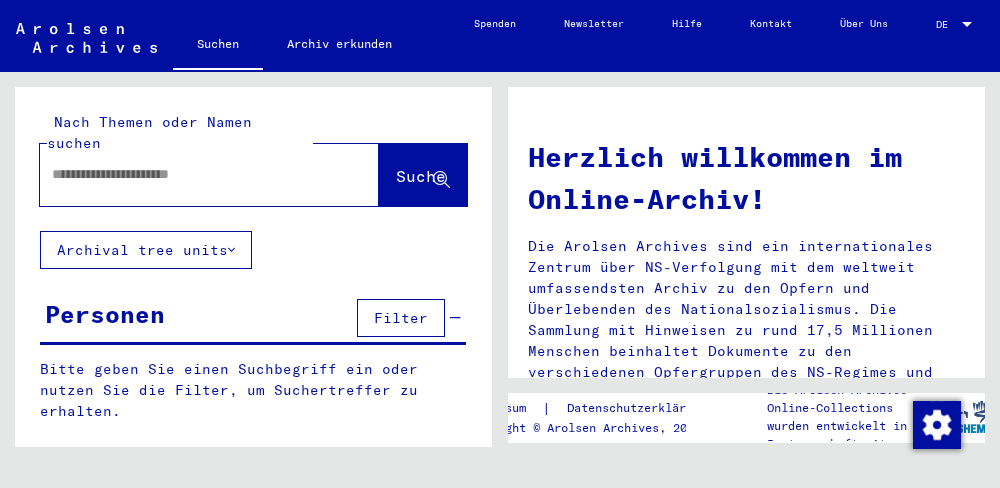click at bounding box center [185, 174] 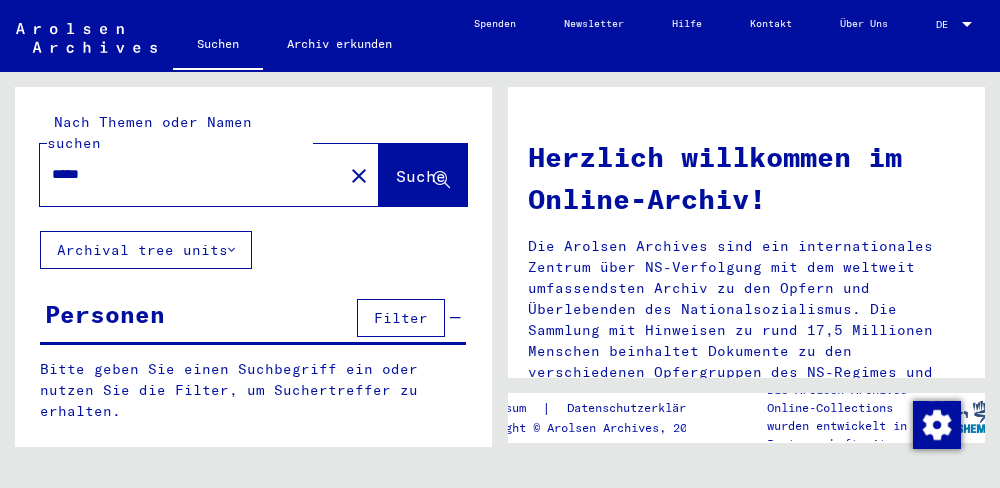 type on "*****" 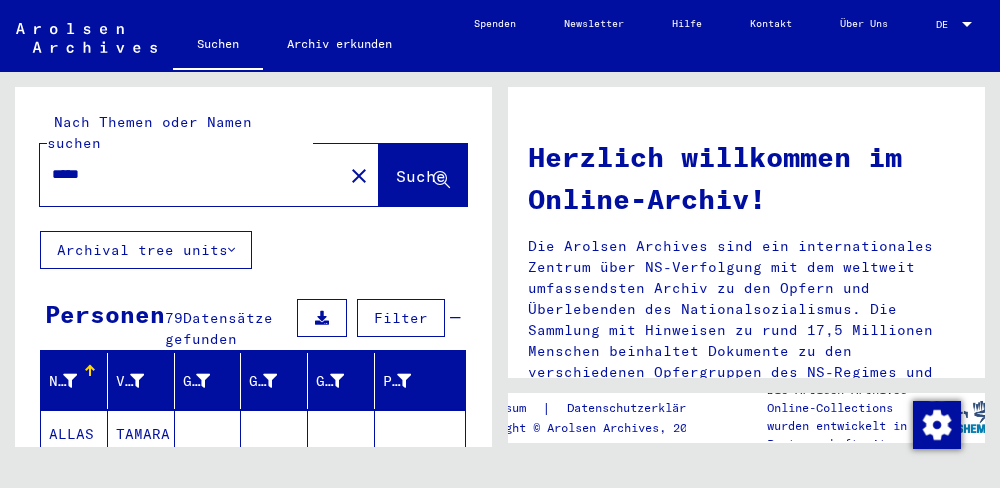 scroll, scrollTop: 328, scrollLeft: 0, axis: vertical 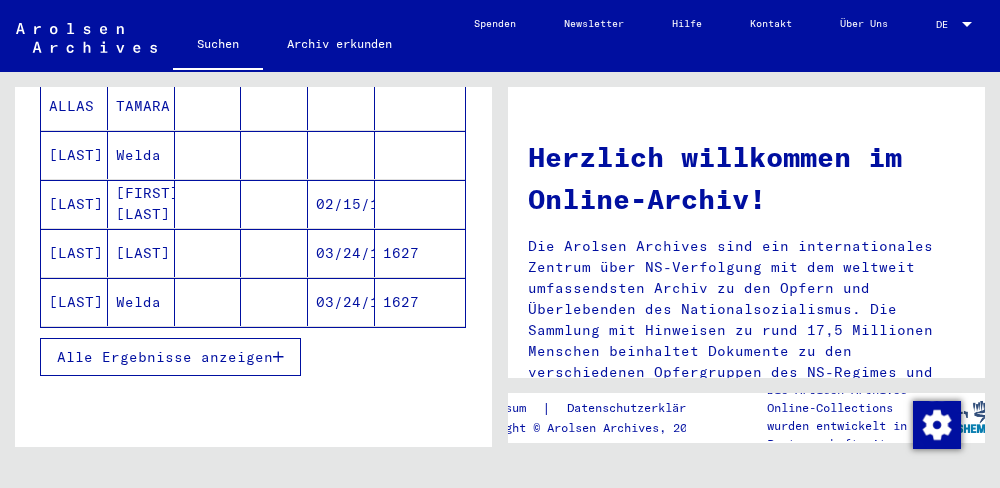 click on "Welda" at bounding box center (141, 204) 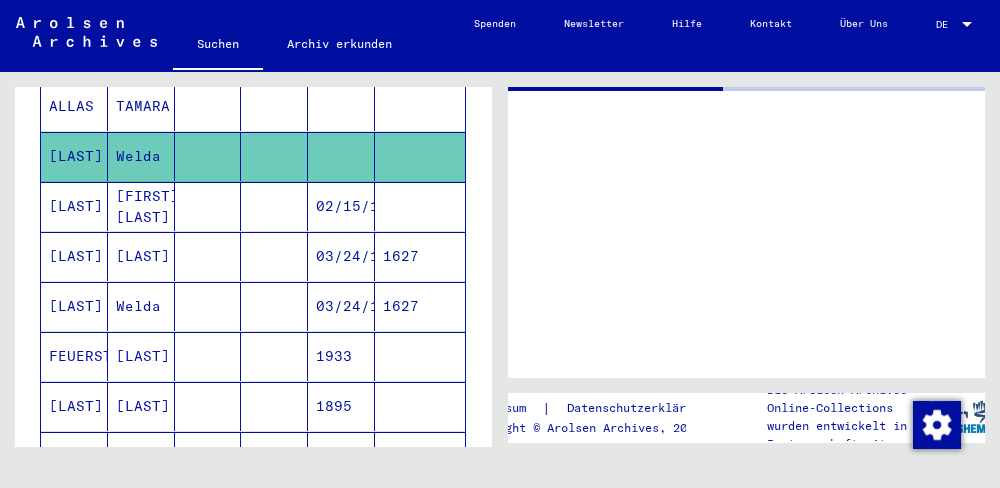 scroll, scrollTop: 328, scrollLeft: 0, axis: vertical 